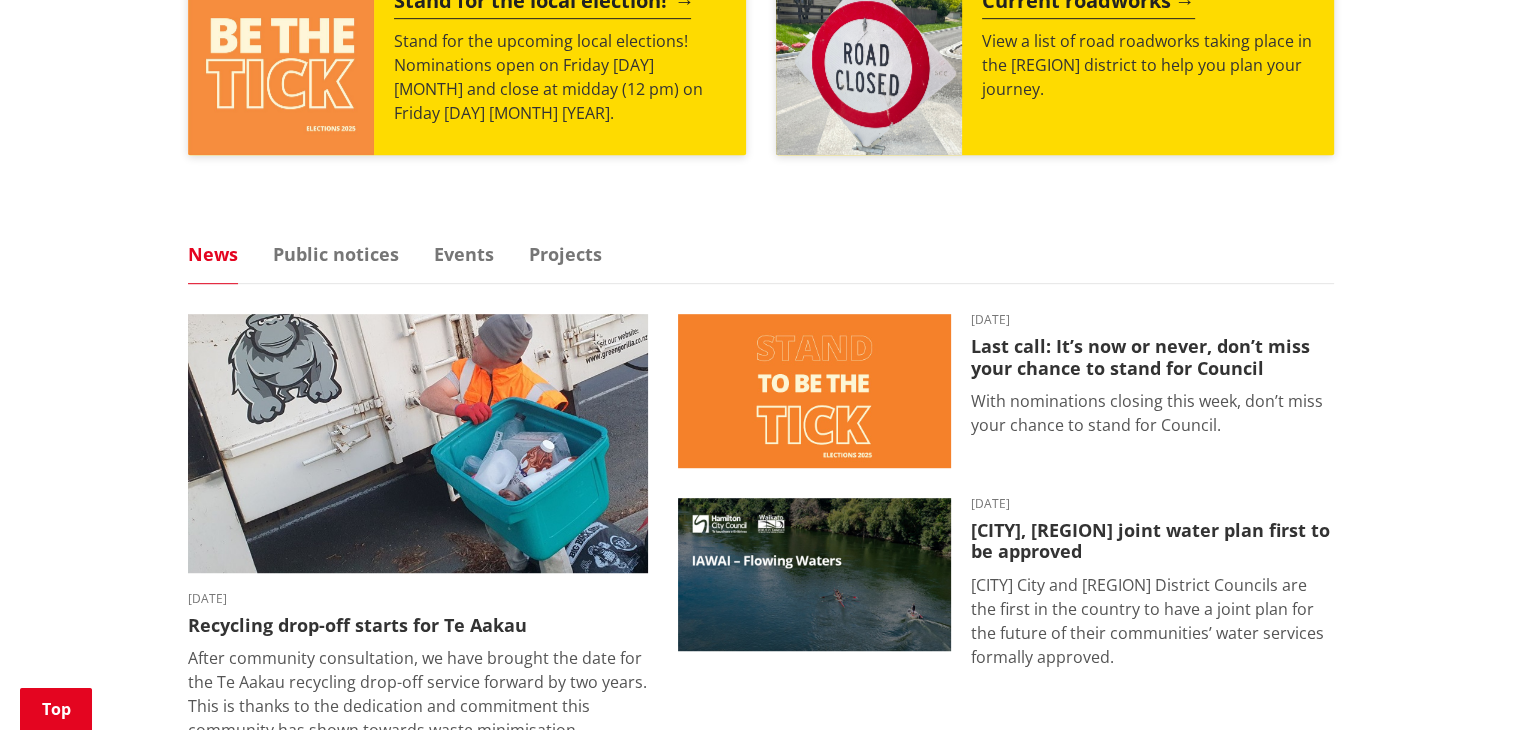 scroll, scrollTop: 1066, scrollLeft: 0, axis: vertical 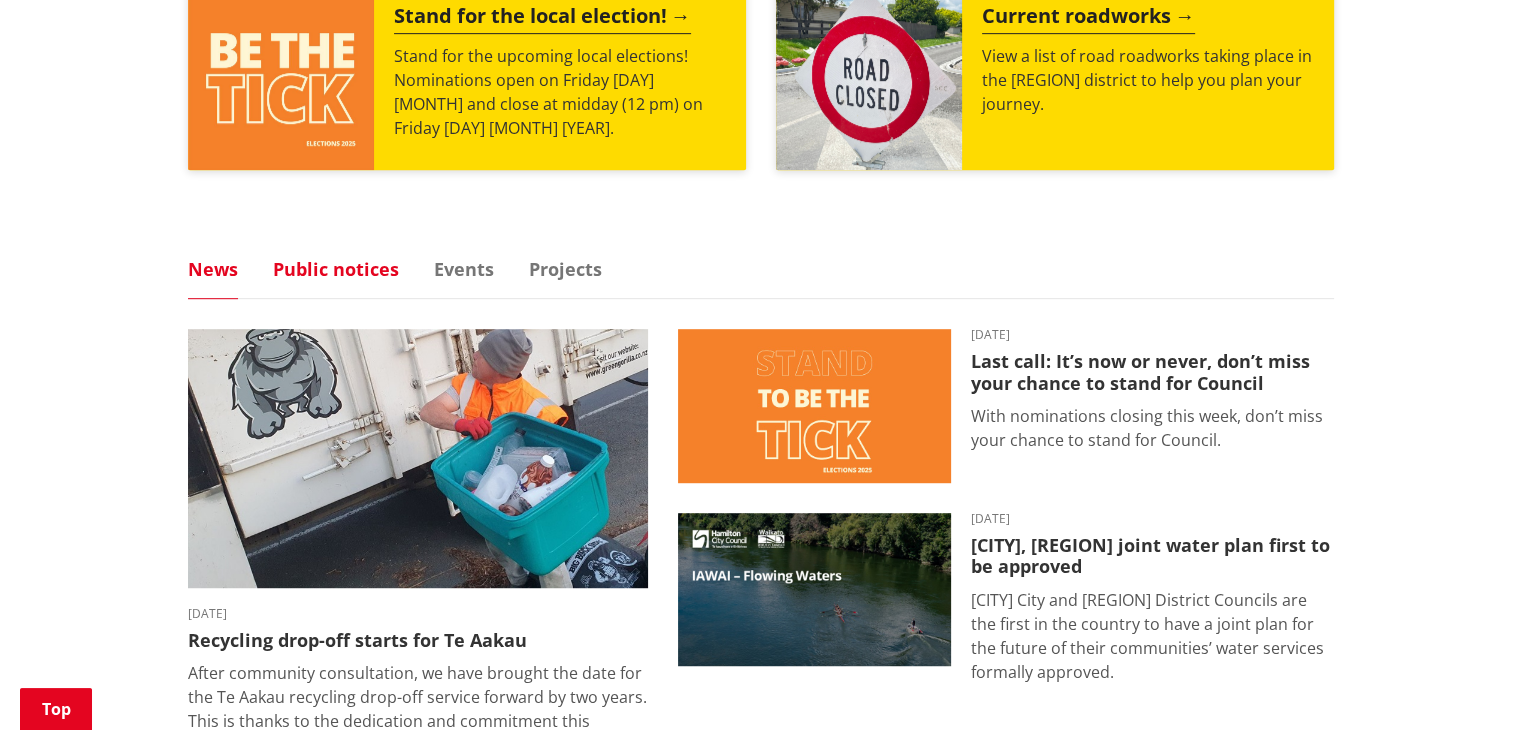 click on "Public notices" at bounding box center (336, 269) 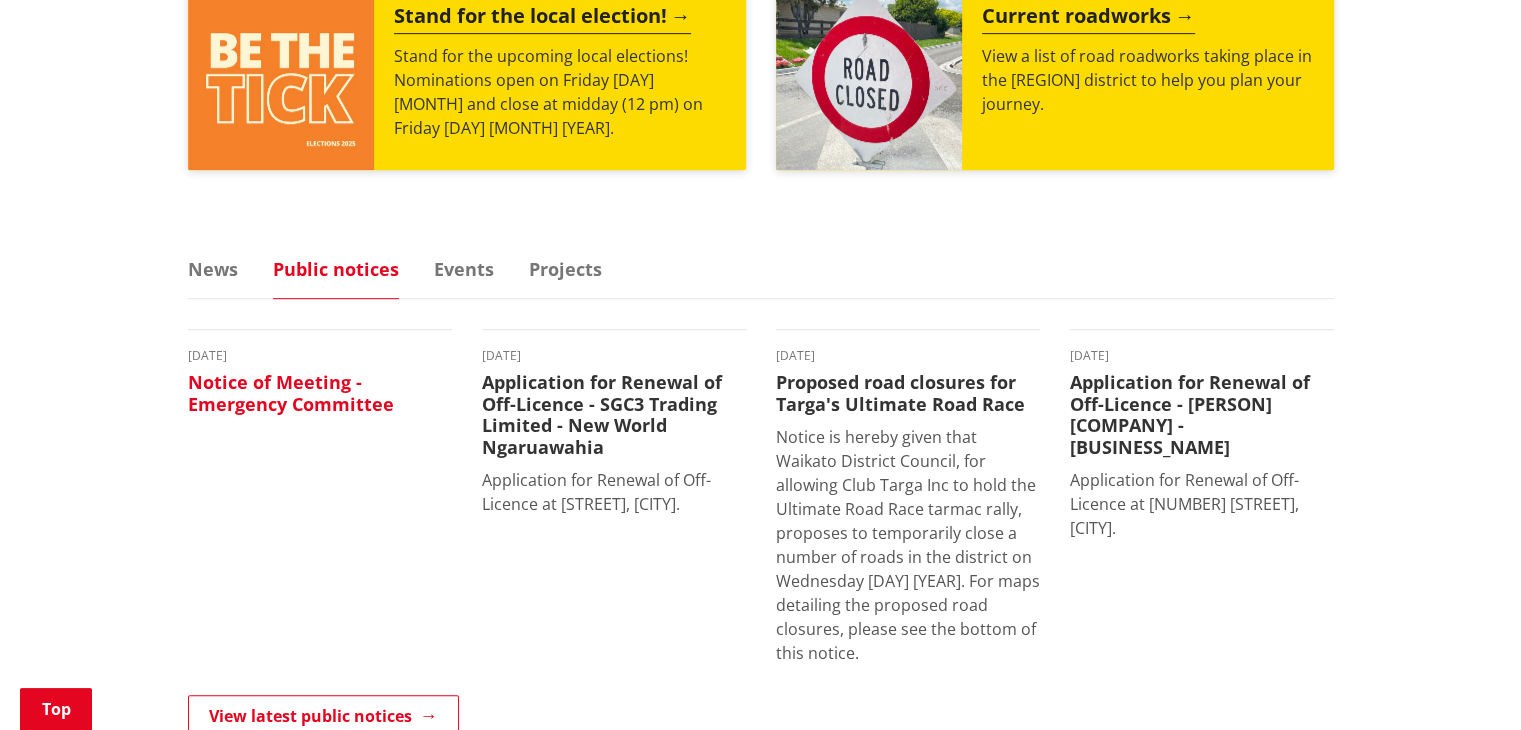 click on "Notice of Meeting - Emergency Committee" at bounding box center (320, 393) 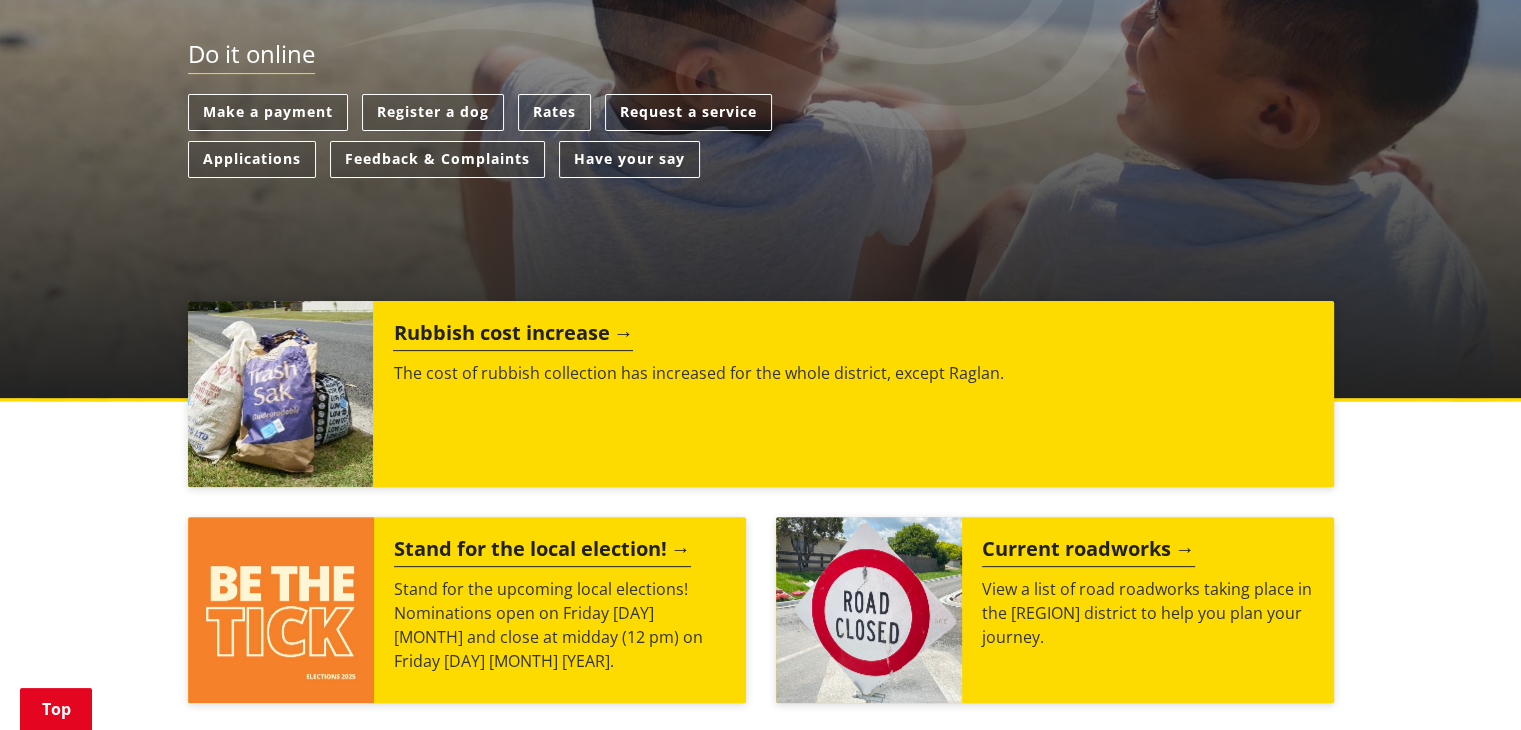 scroll, scrollTop: 800, scrollLeft: 0, axis: vertical 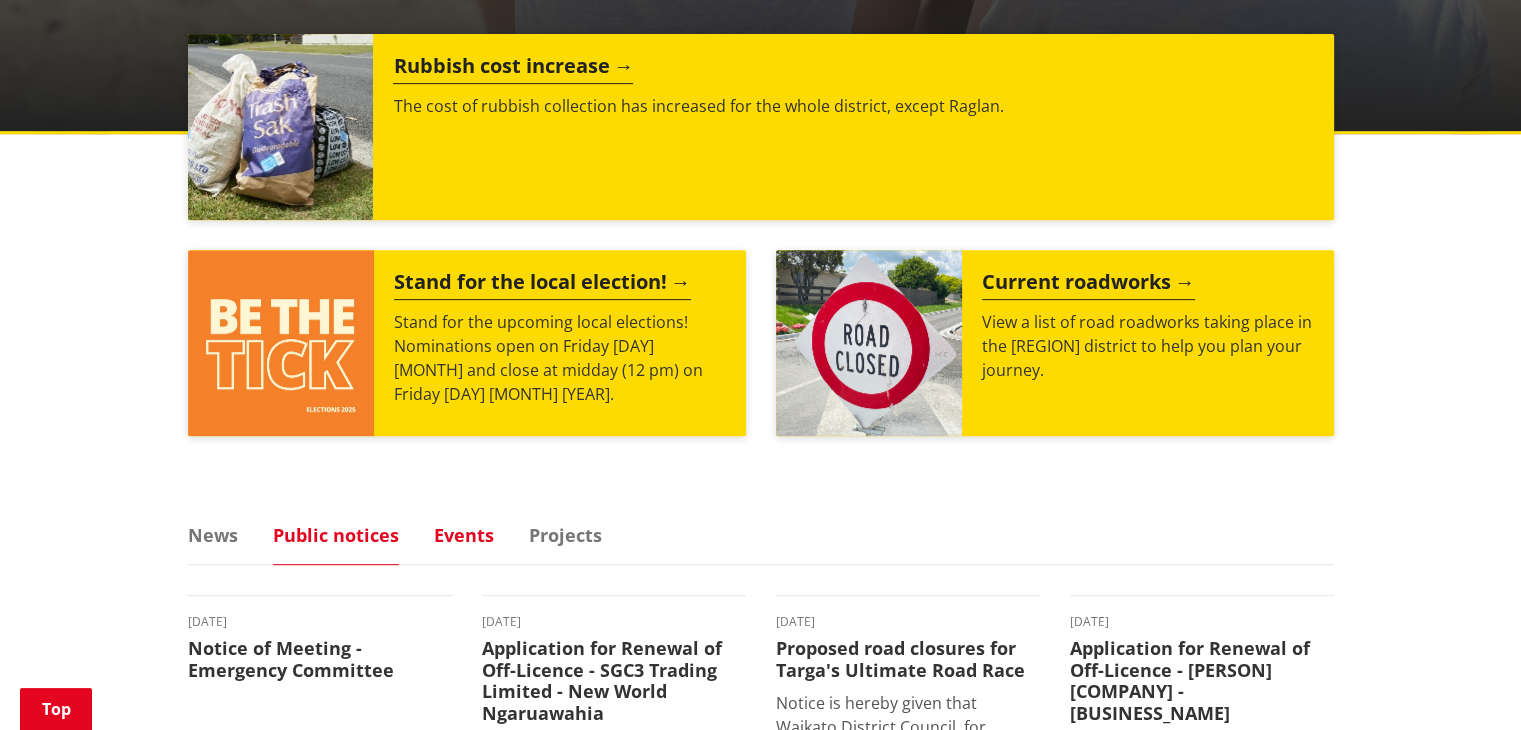 click on "Events" at bounding box center (464, 535) 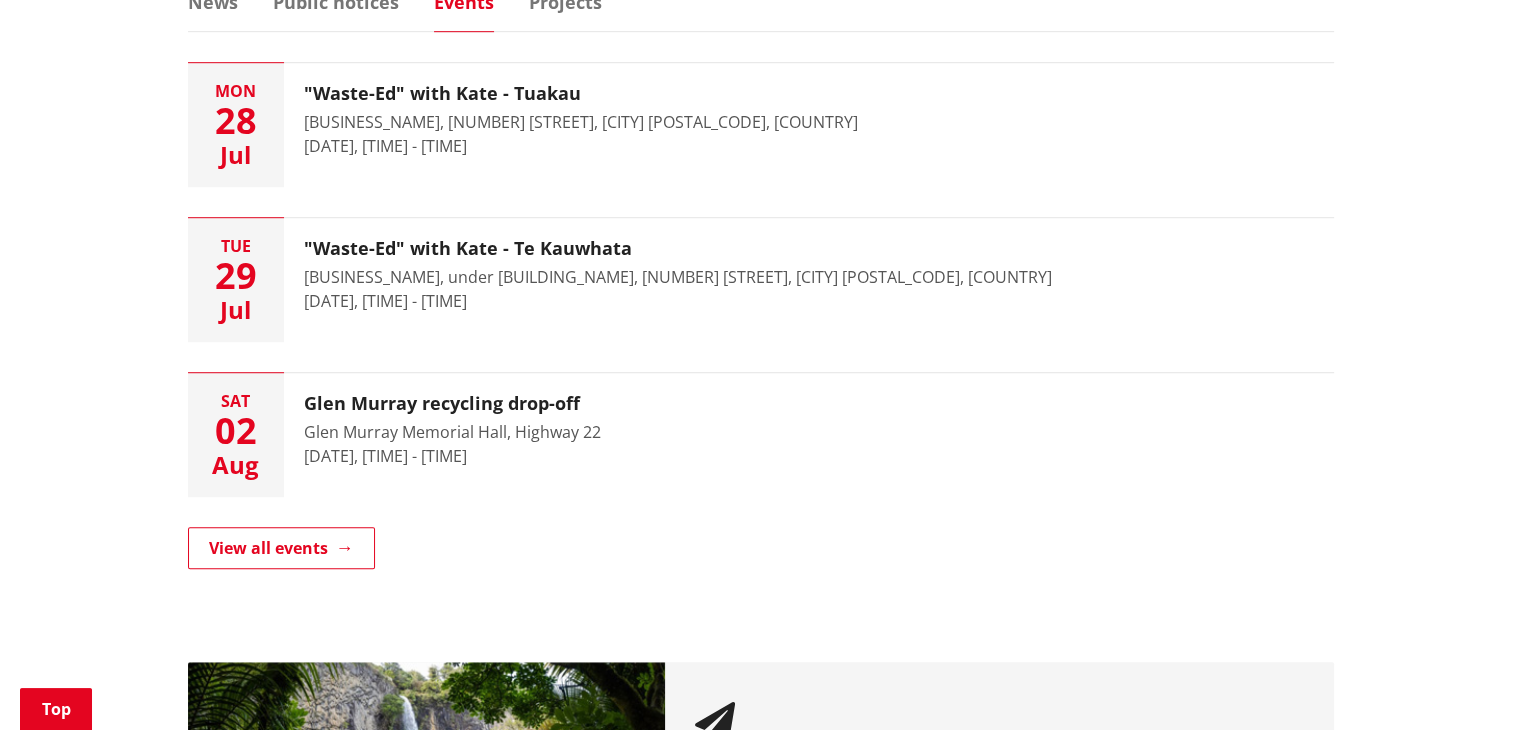 scroll, scrollTop: 1066, scrollLeft: 0, axis: vertical 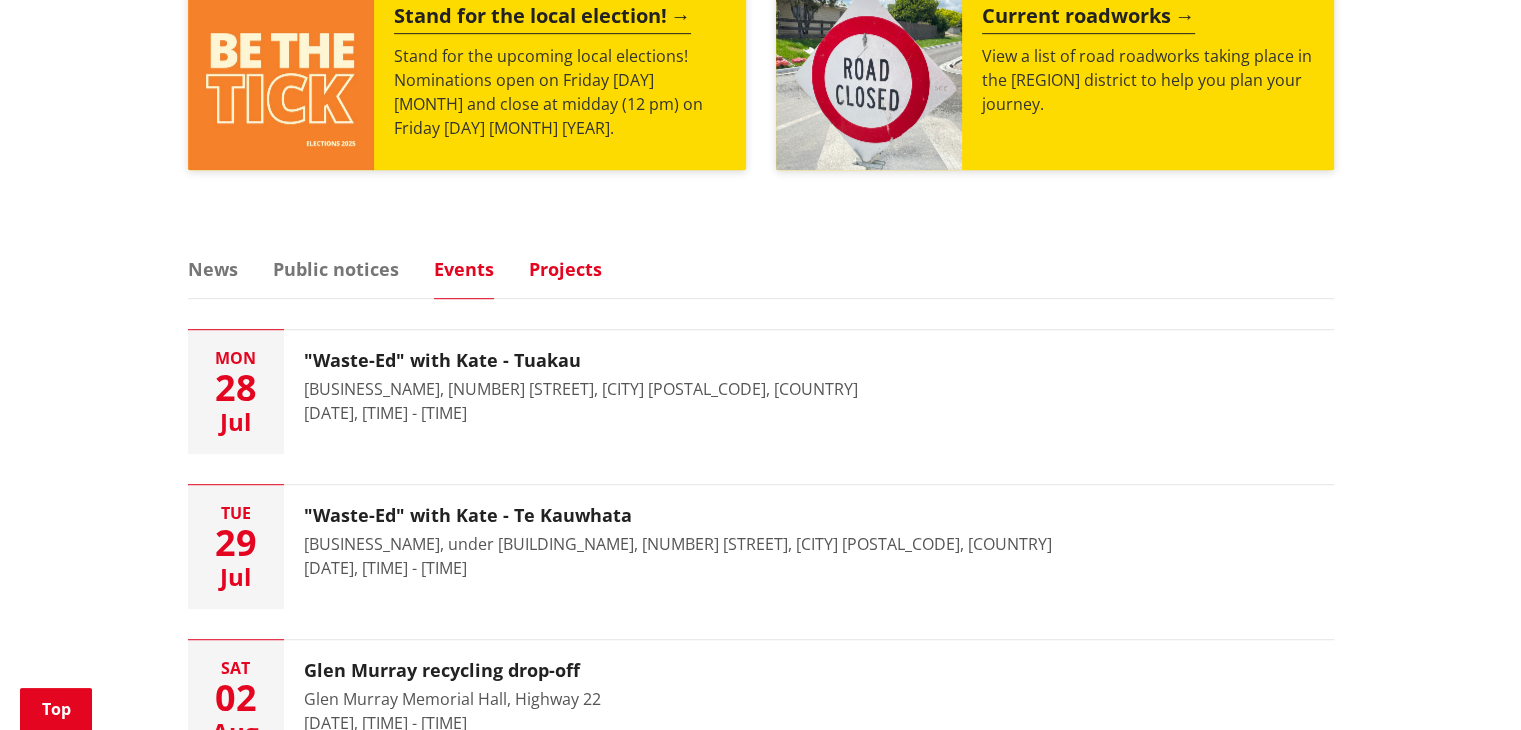 click on "Projects" at bounding box center [565, 269] 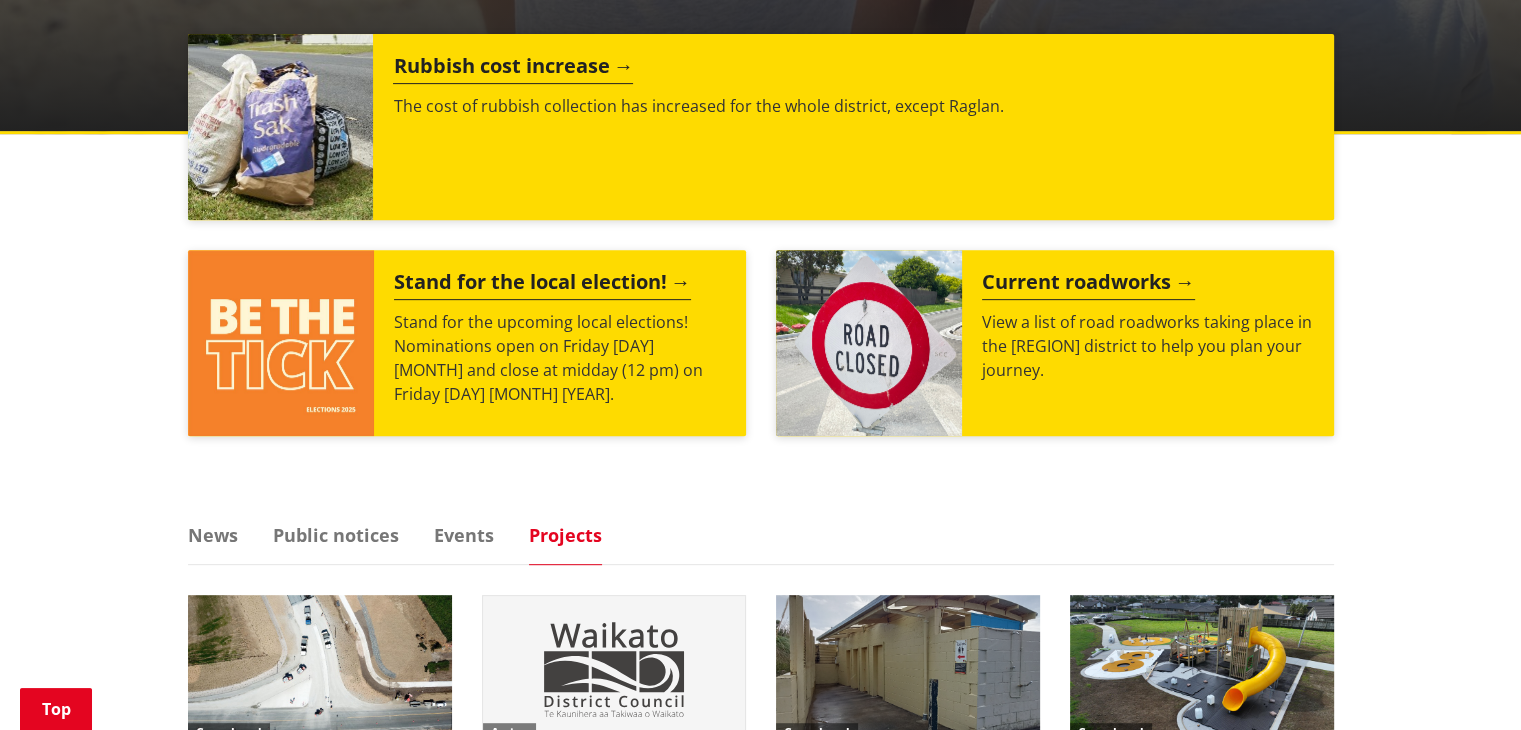 scroll, scrollTop: 1066, scrollLeft: 0, axis: vertical 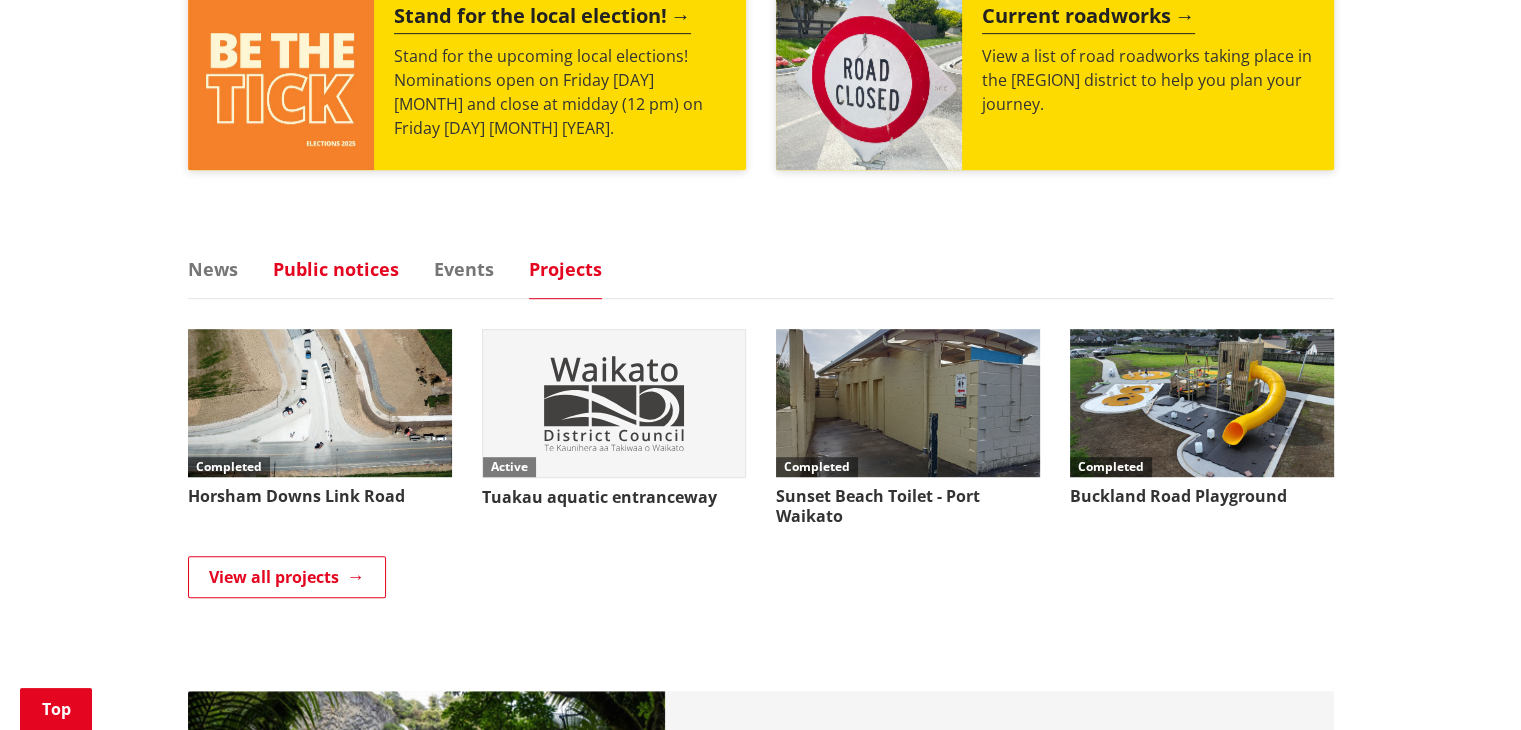 click on "Public notices" at bounding box center (336, 269) 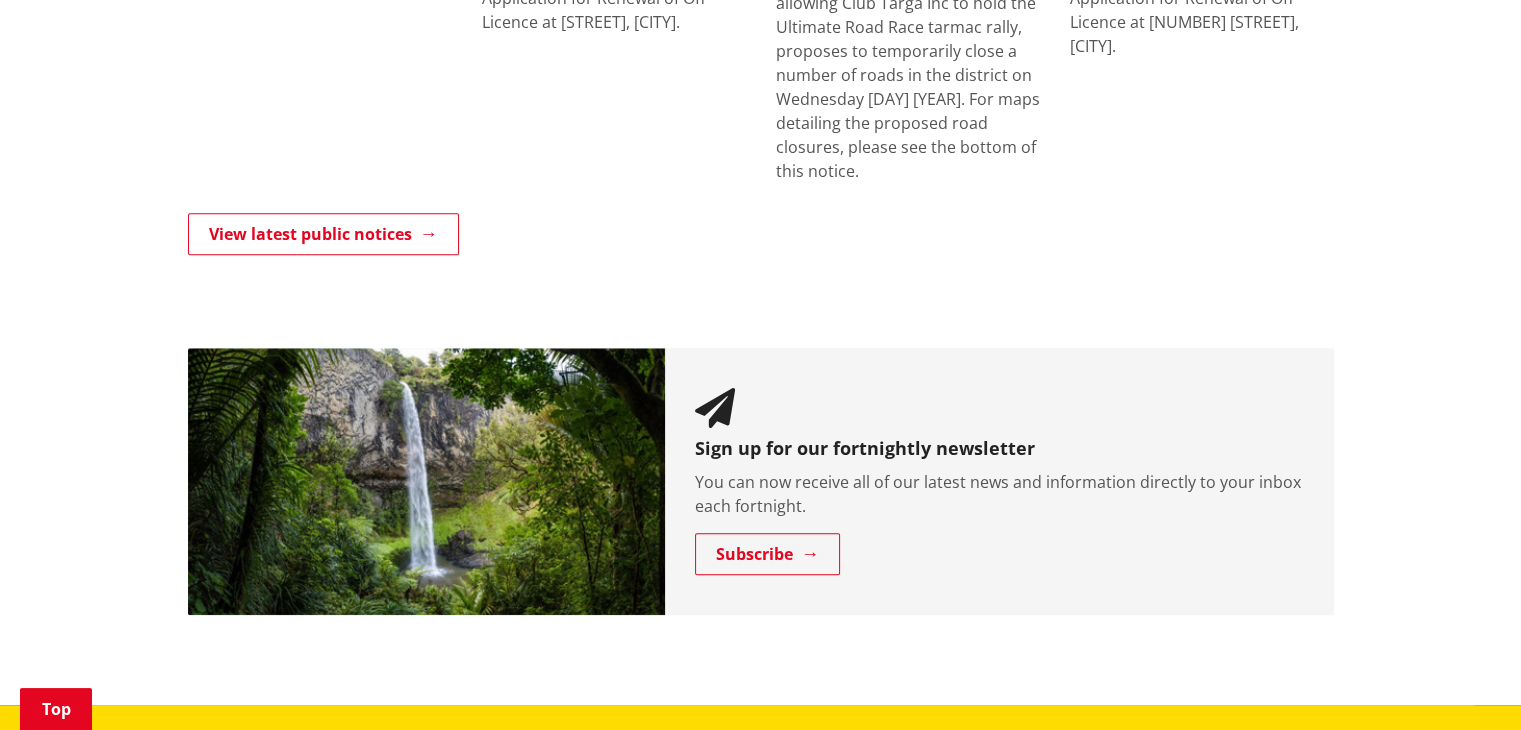 scroll, scrollTop: 1600, scrollLeft: 0, axis: vertical 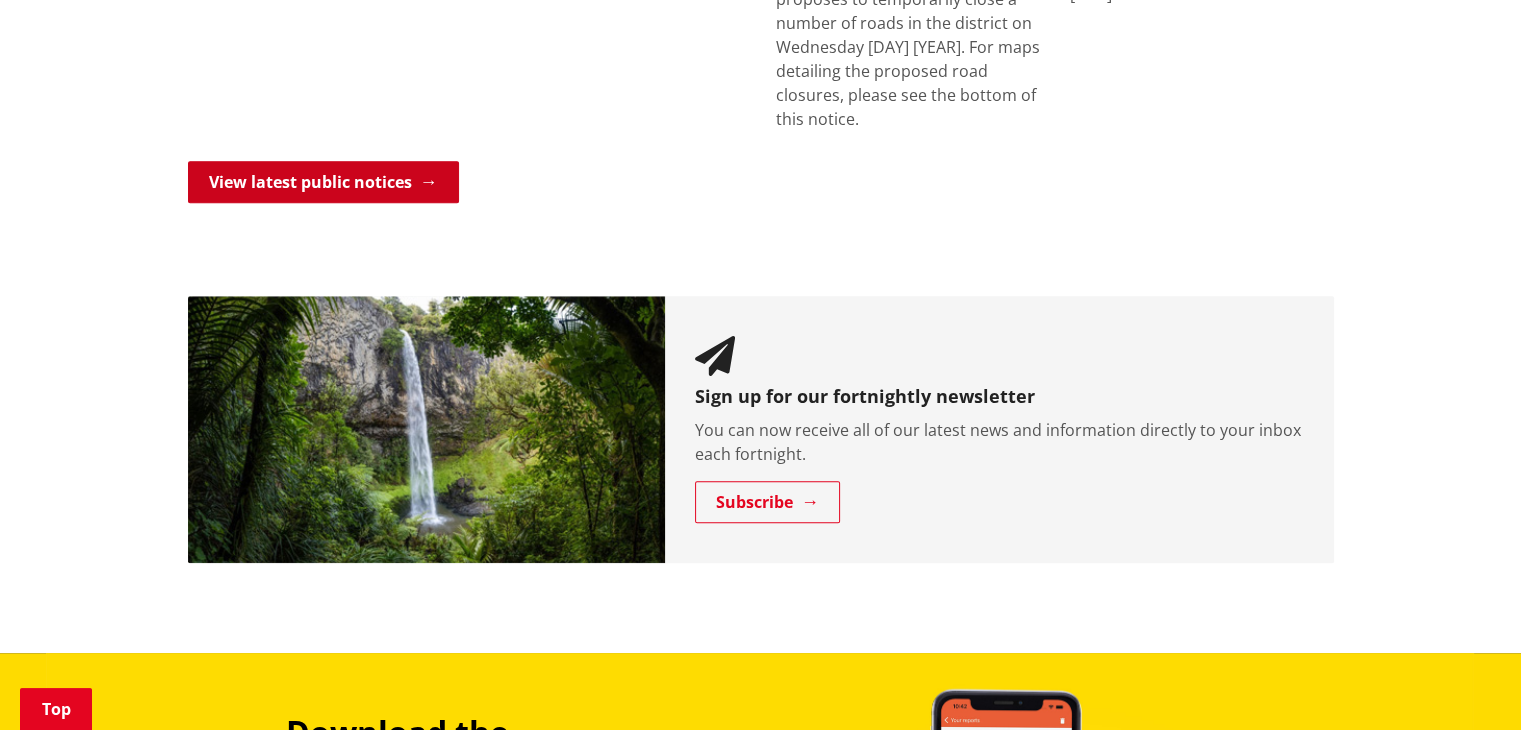 click on "View latest public notices" at bounding box center (323, 182) 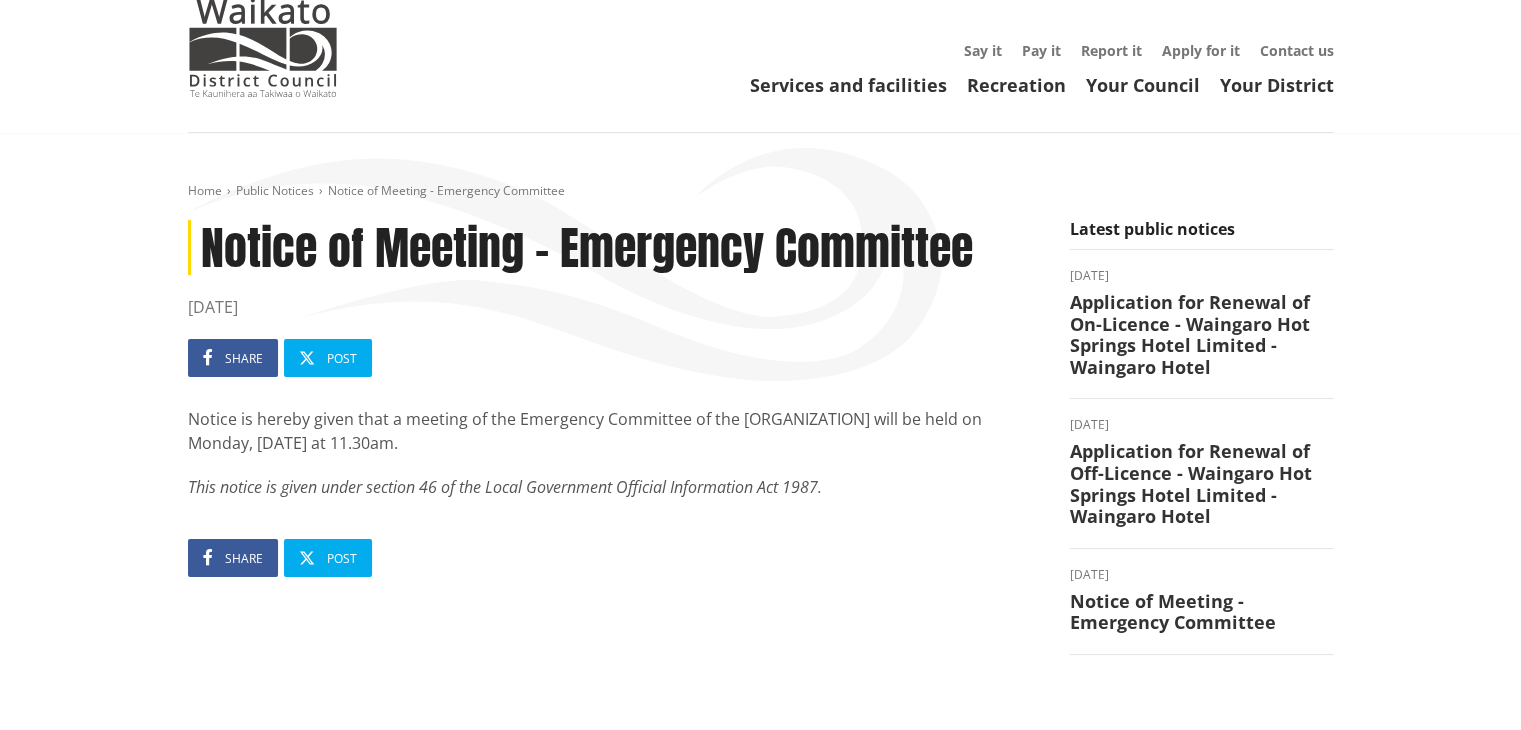 scroll, scrollTop: 0, scrollLeft: 0, axis: both 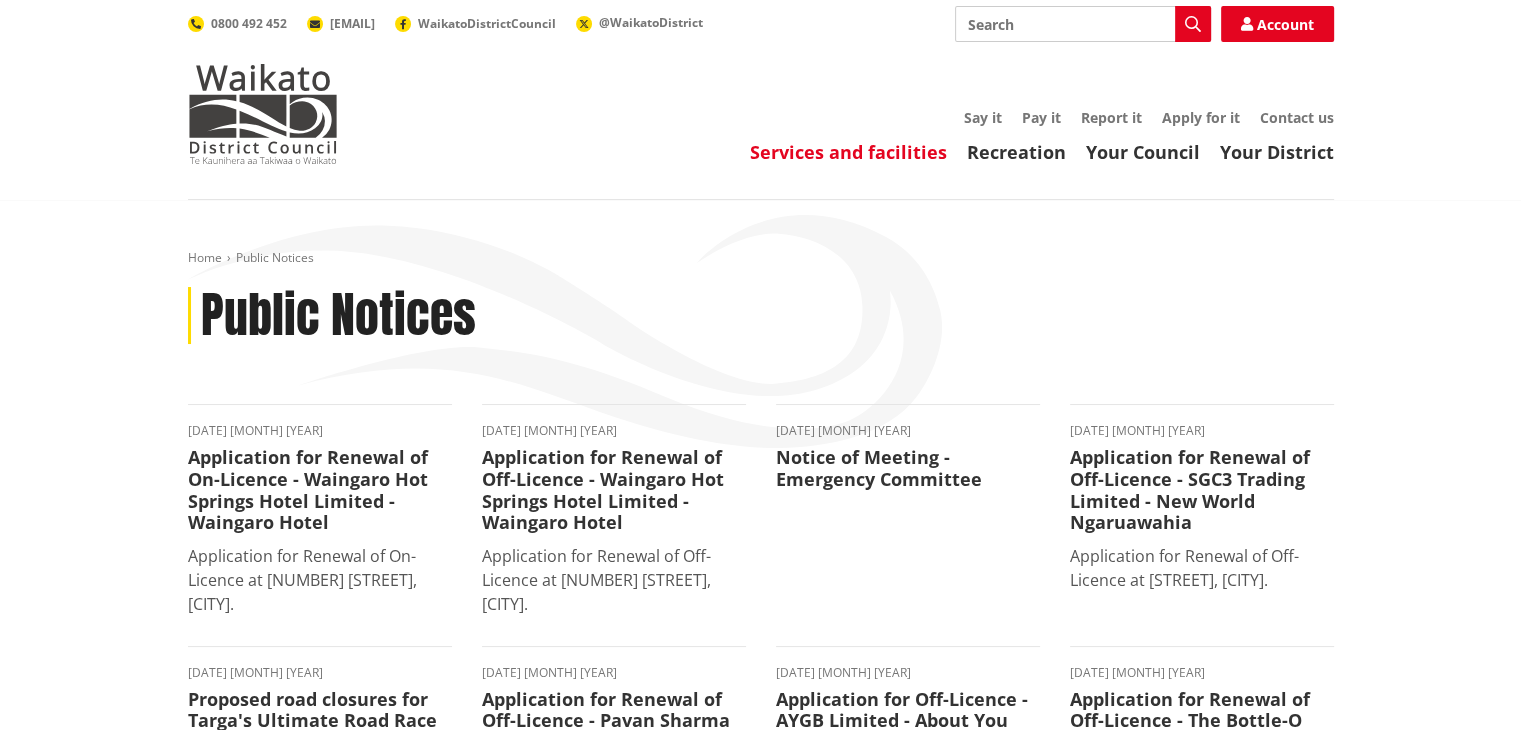 click on "Services and facilities" at bounding box center [848, 152] 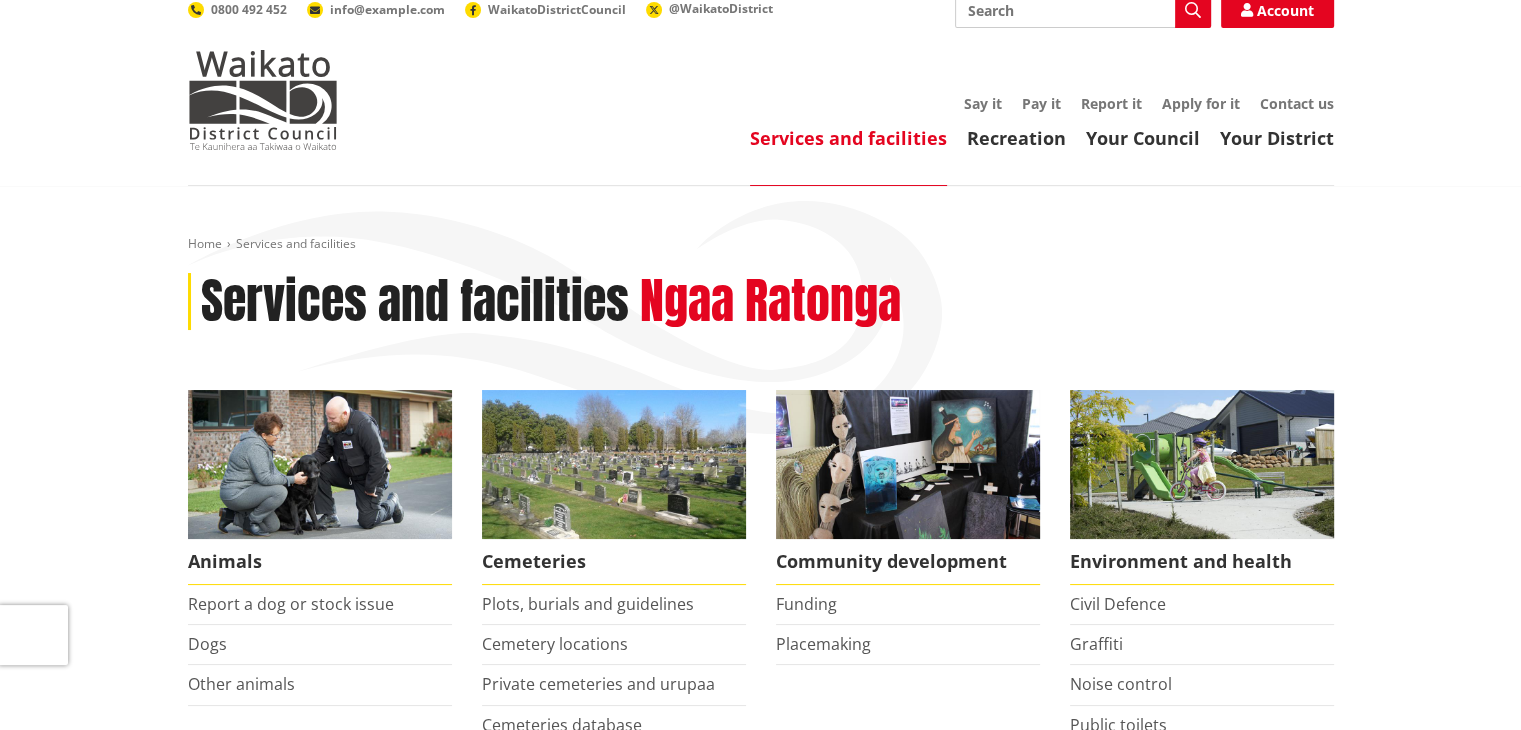 scroll, scrollTop: 0, scrollLeft: 0, axis: both 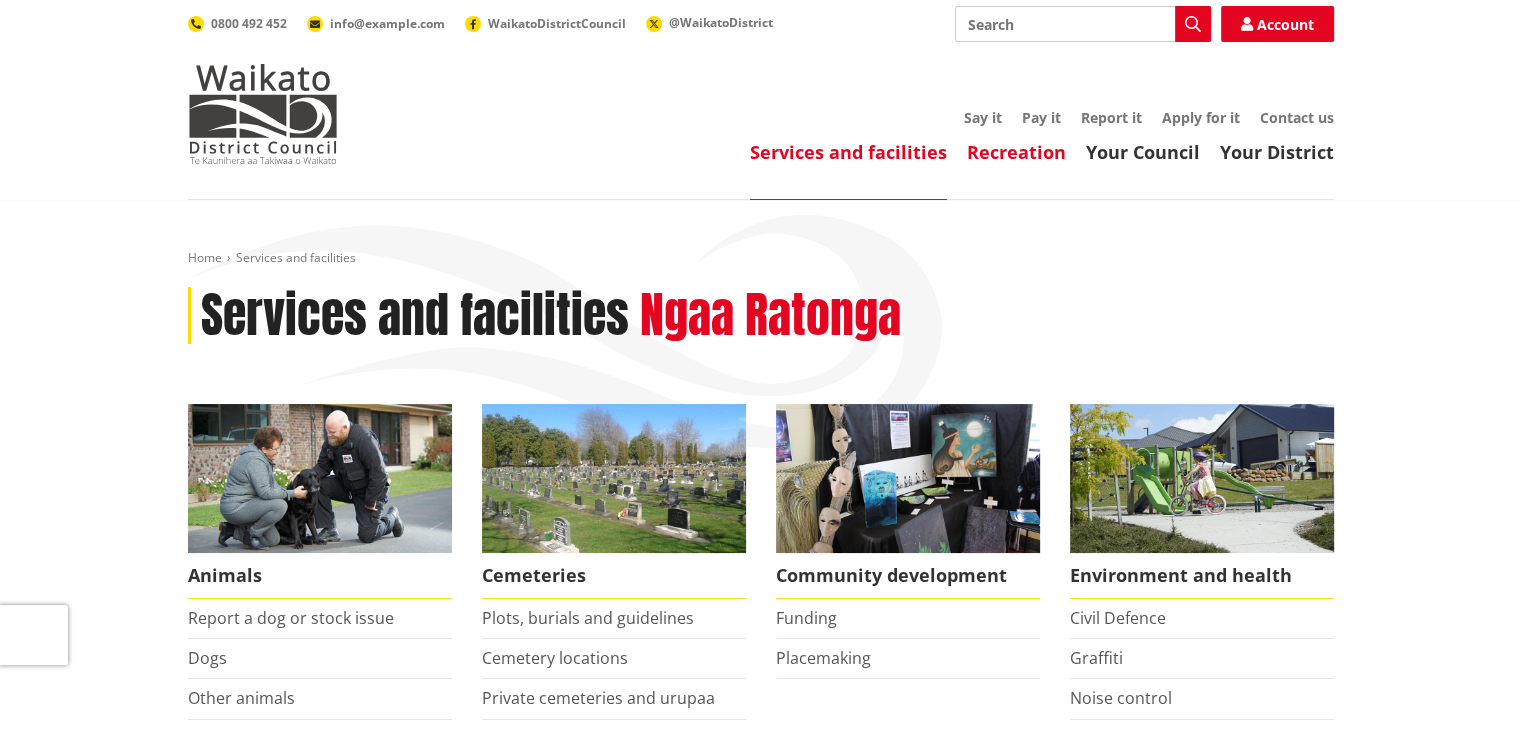 drag, startPoint x: 1005, startPoint y: 147, endPoint x: 1051, endPoint y: 153, distance: 46.389652 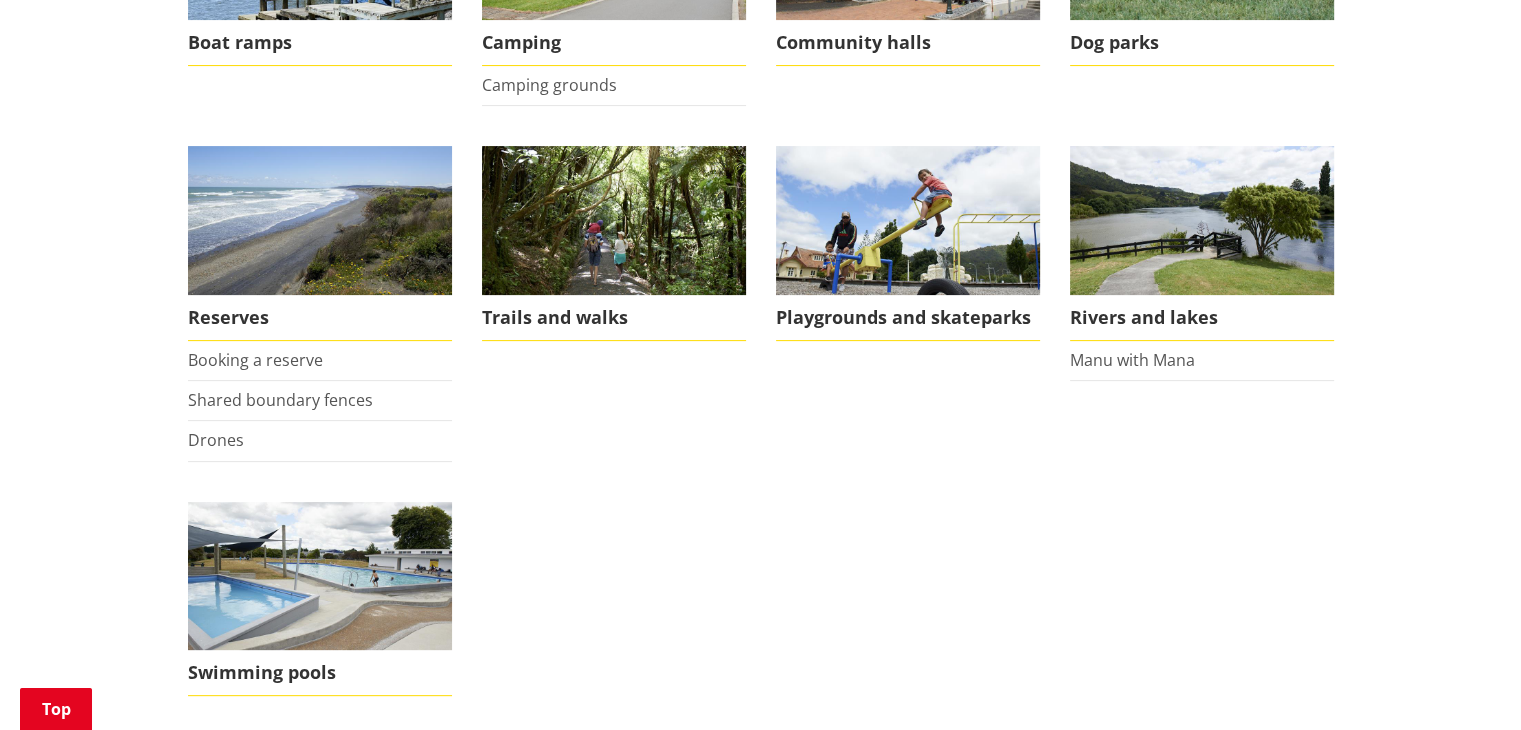 scroll, scrollTop: 0, scrollLeft: 0, axis: both 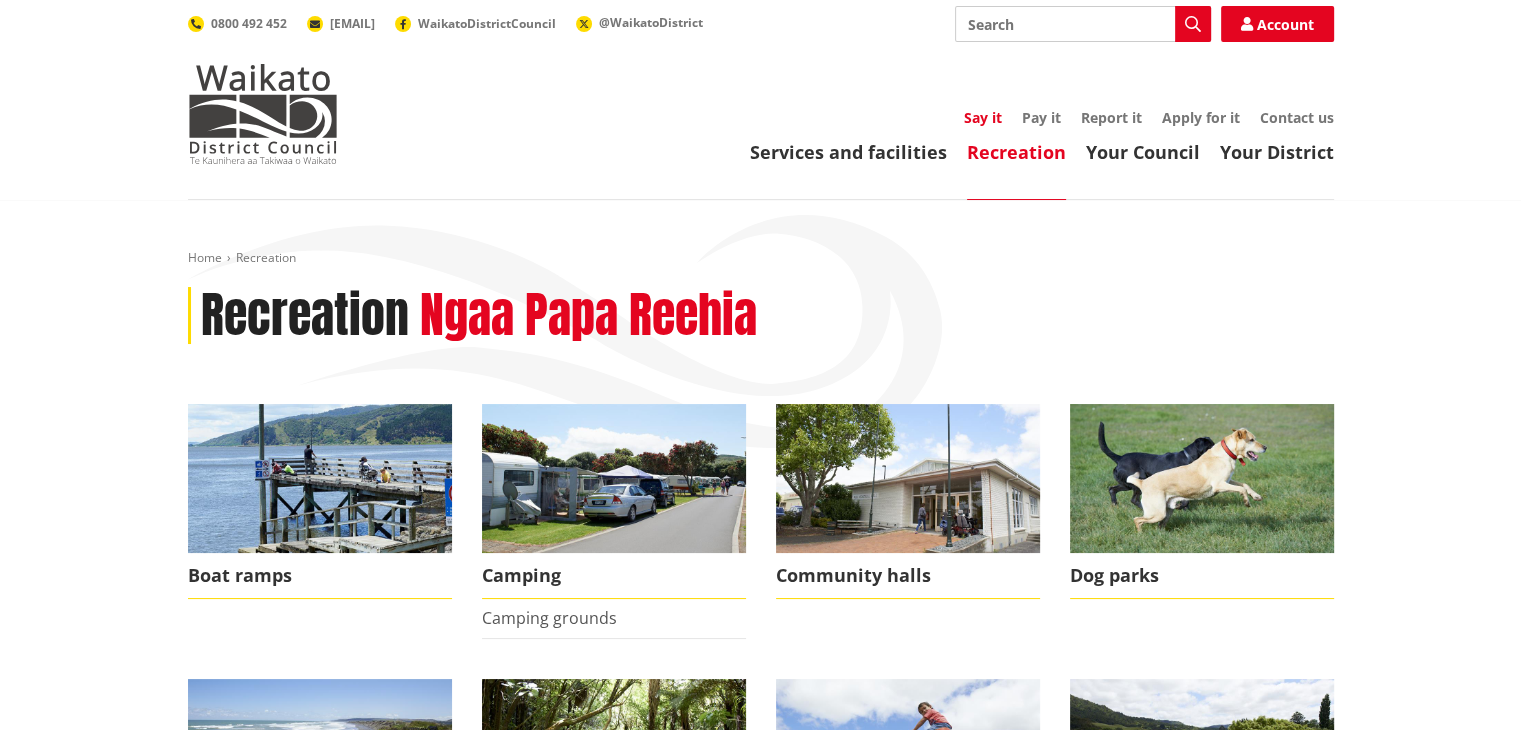click on "Say it" at bounding box center [983, 117] 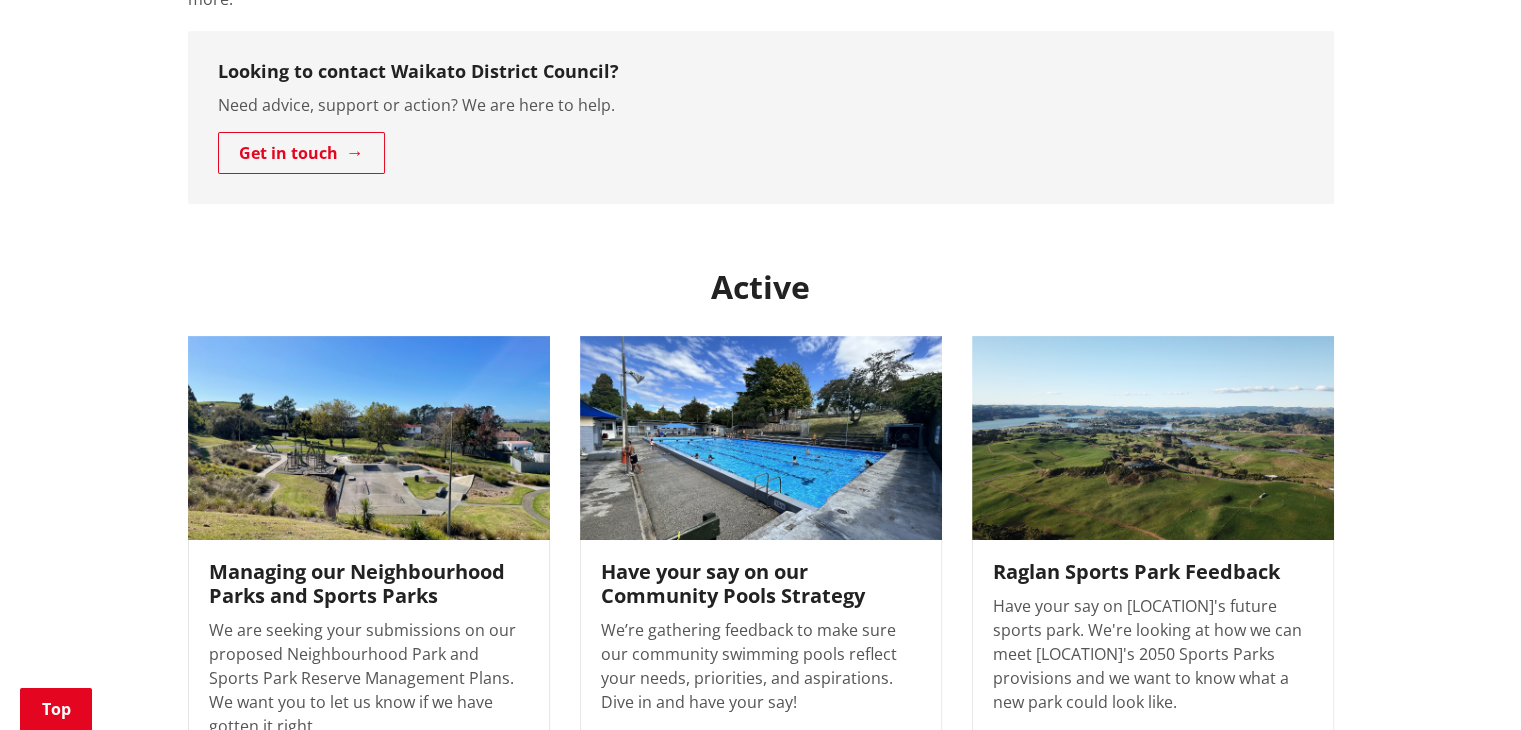 scroll, scrollTop: 800, scrollLeft: 0, axis: vertical 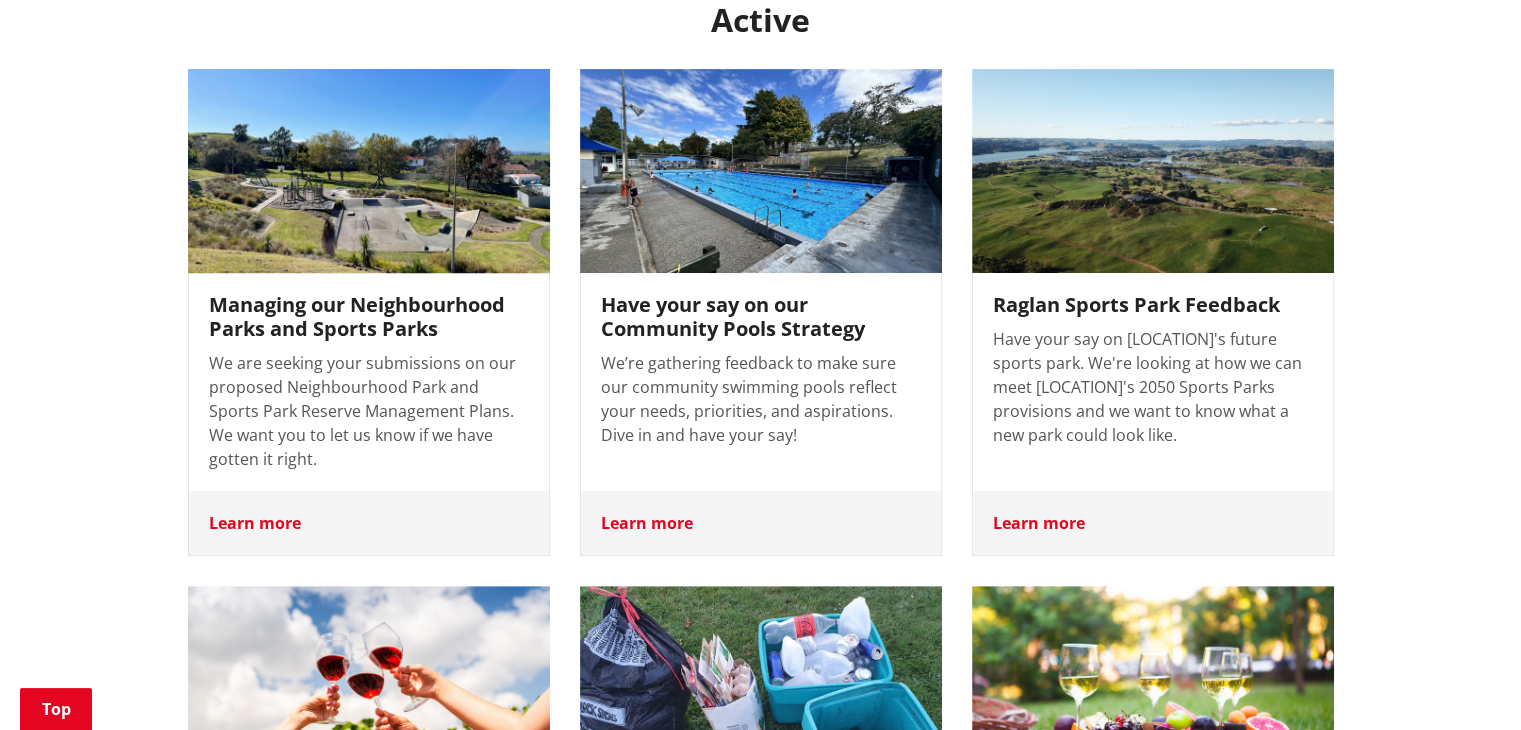 click on "Managing our Neighbourhood Parks and Sports Parks" at bounding box center (369, 317) 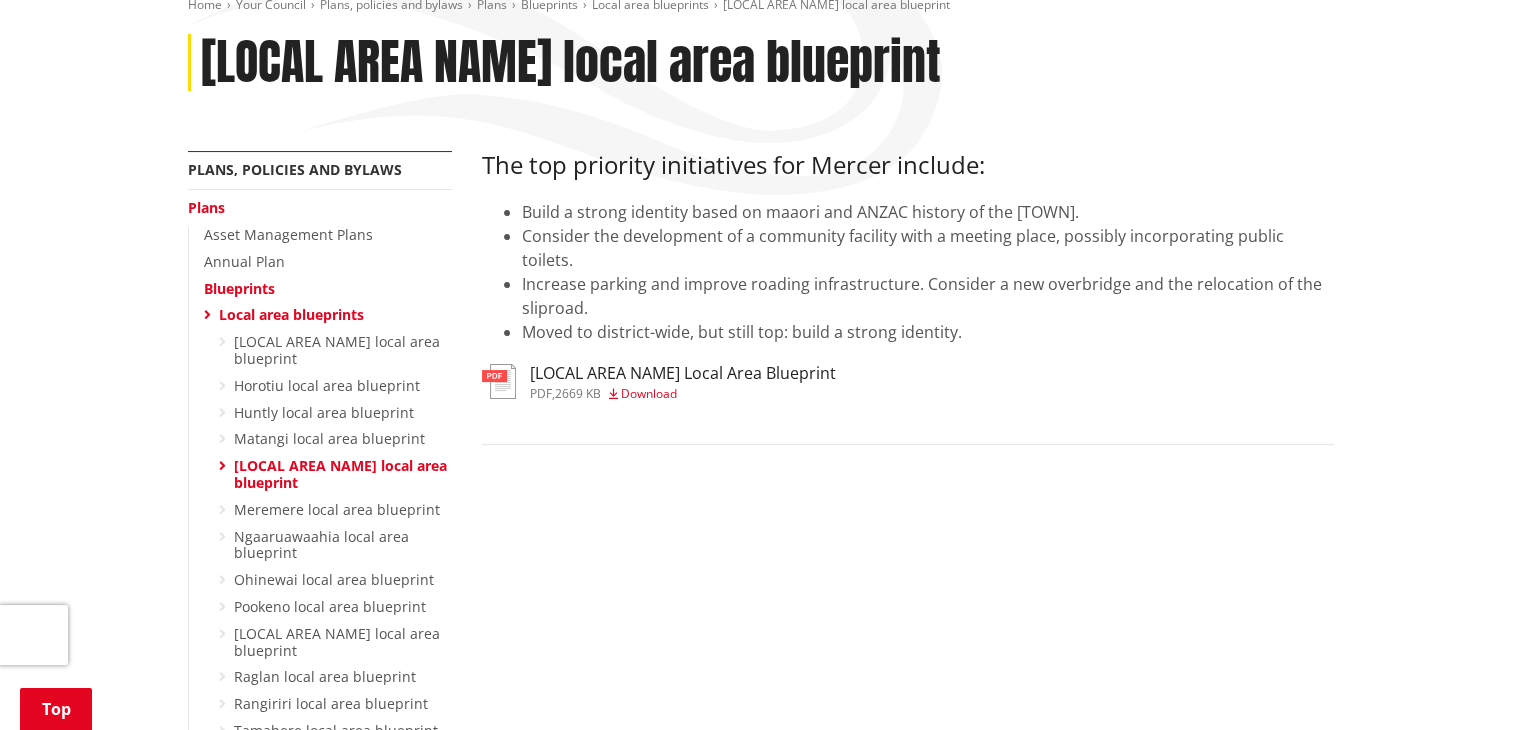 scroll, scrollTop: 266, scrollLeft: 0, axis: vertical 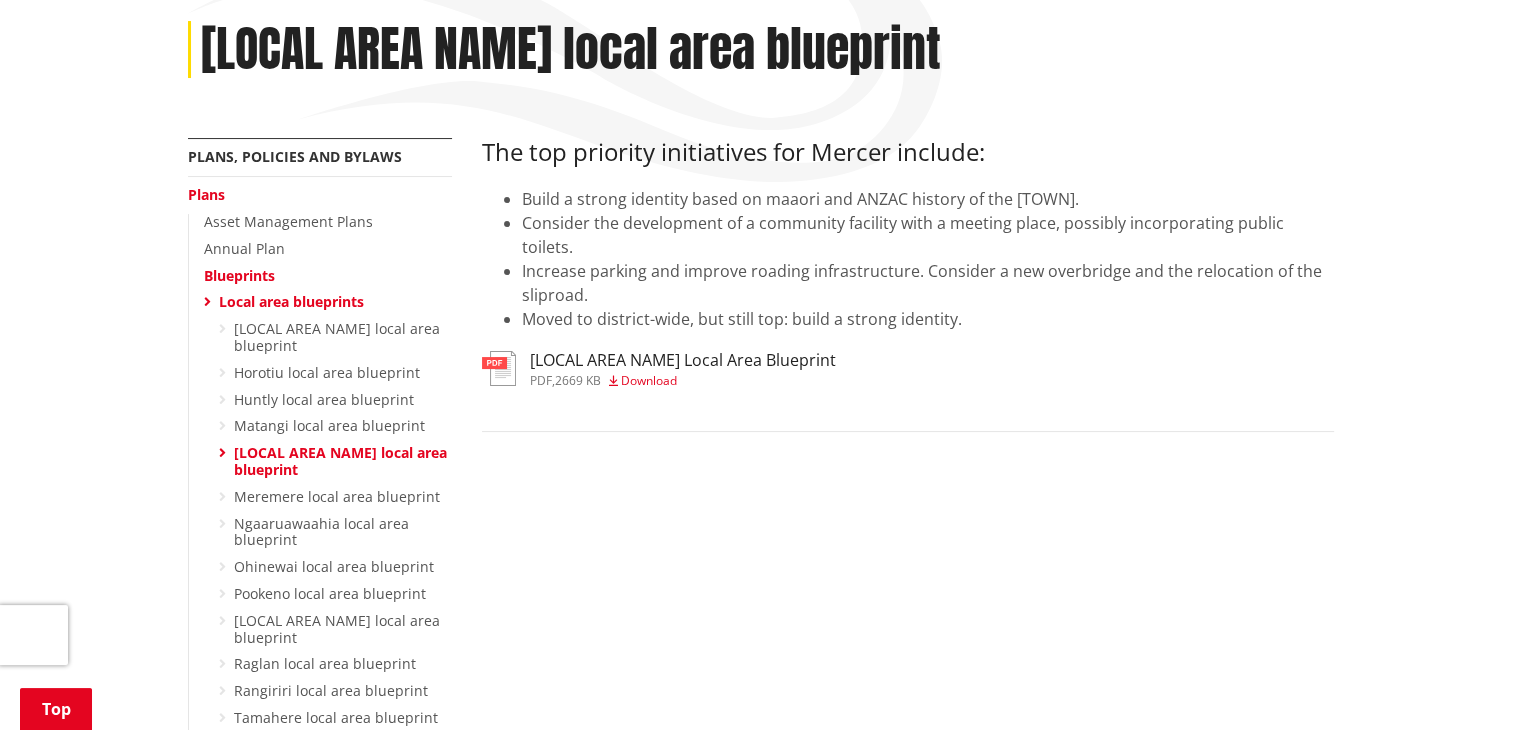 click at bounding box center [499, 368] 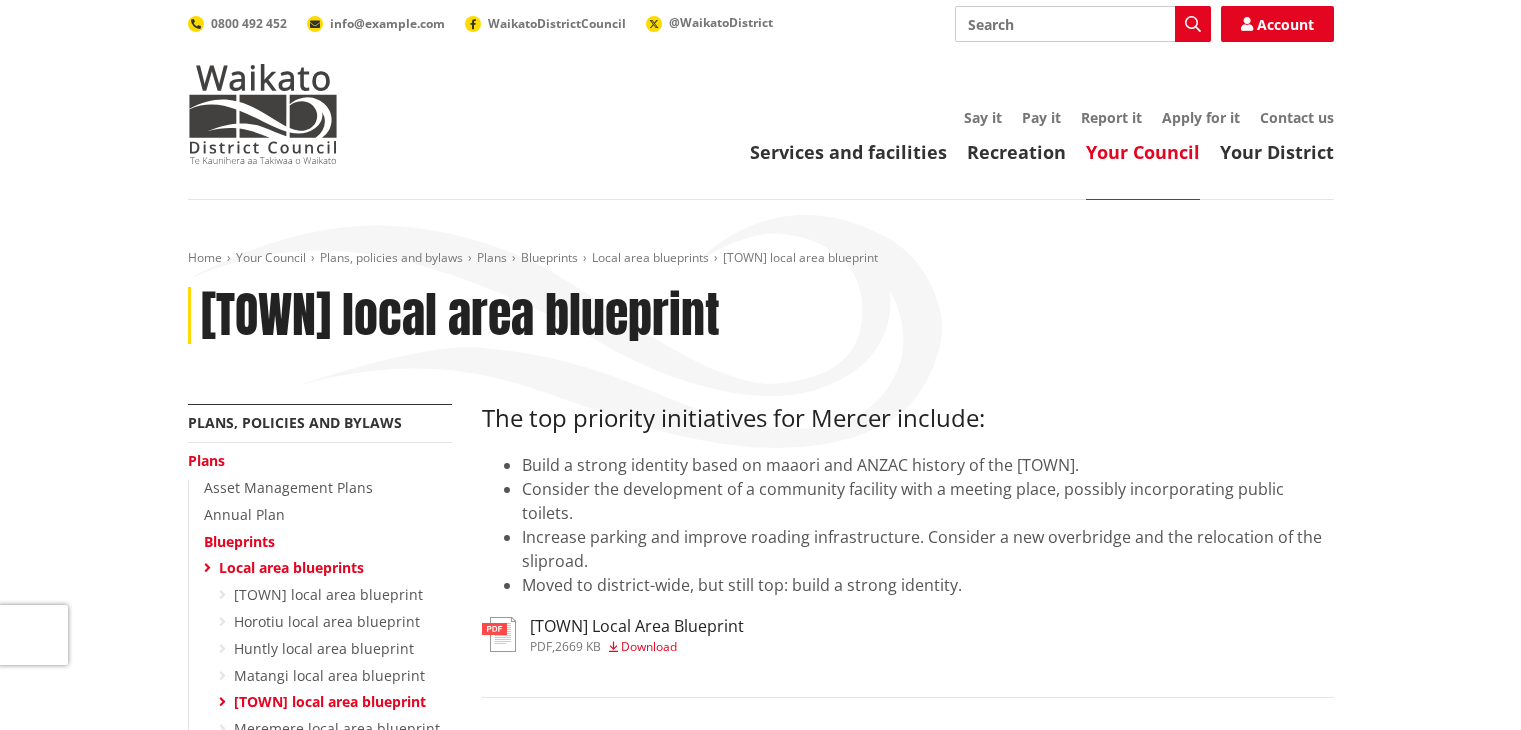 scroll, scrollTop: 266, scrollLeft: 0, axis: vertical 